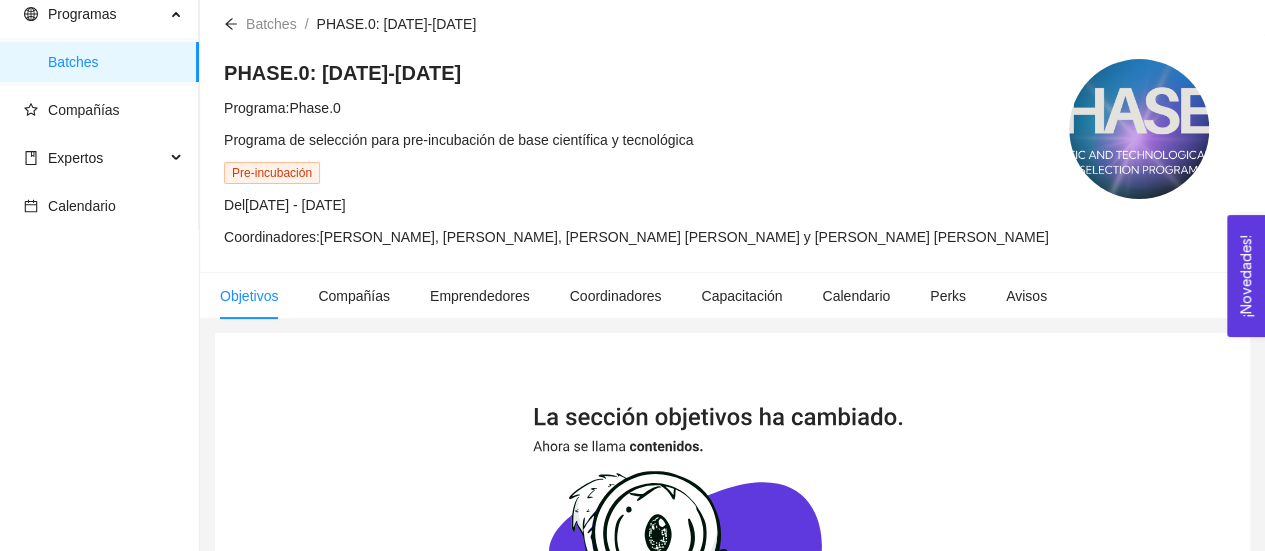 scroll, scrollTop: 0, scrollLeft: 0, axis: both 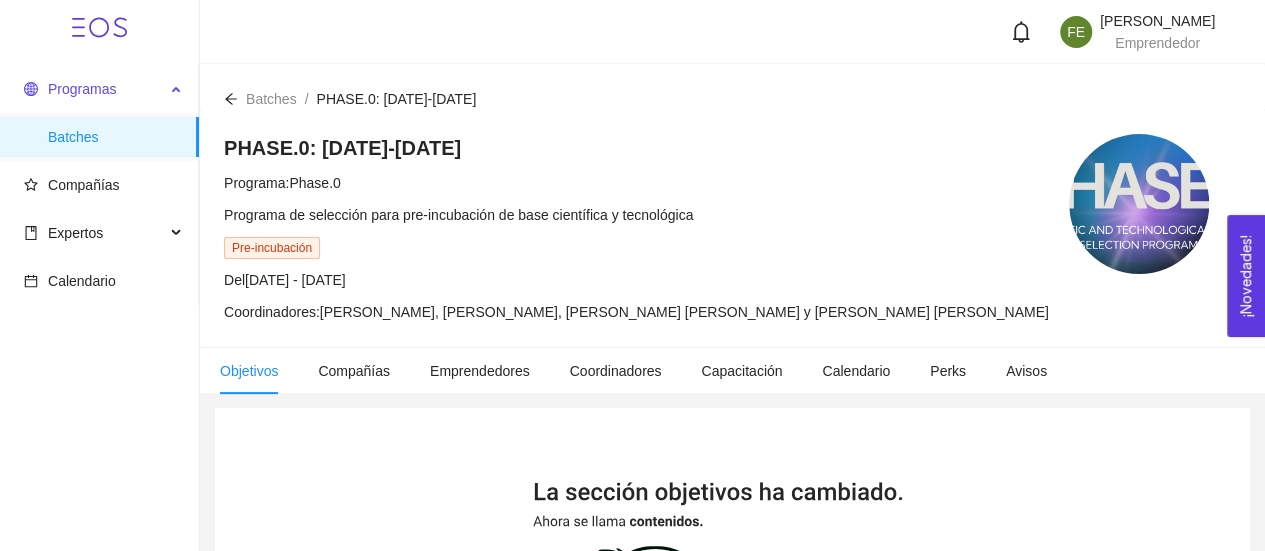 click on "Programas" at bounding box center (82, 89) 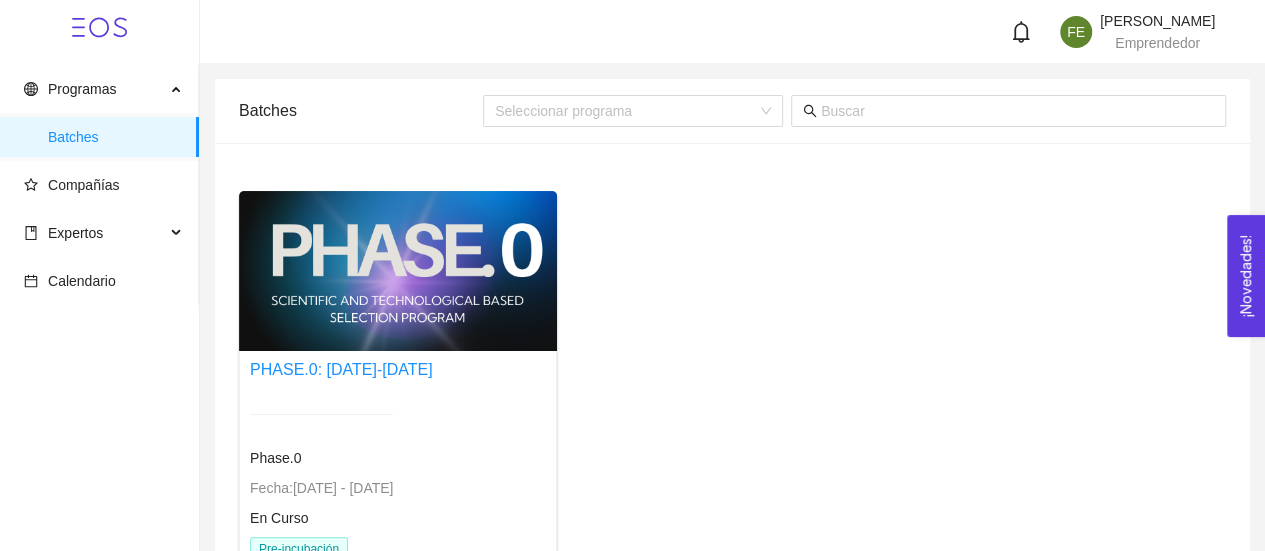 scroll, scrollTop: 31, scrollLeft: 0, axis: vertical 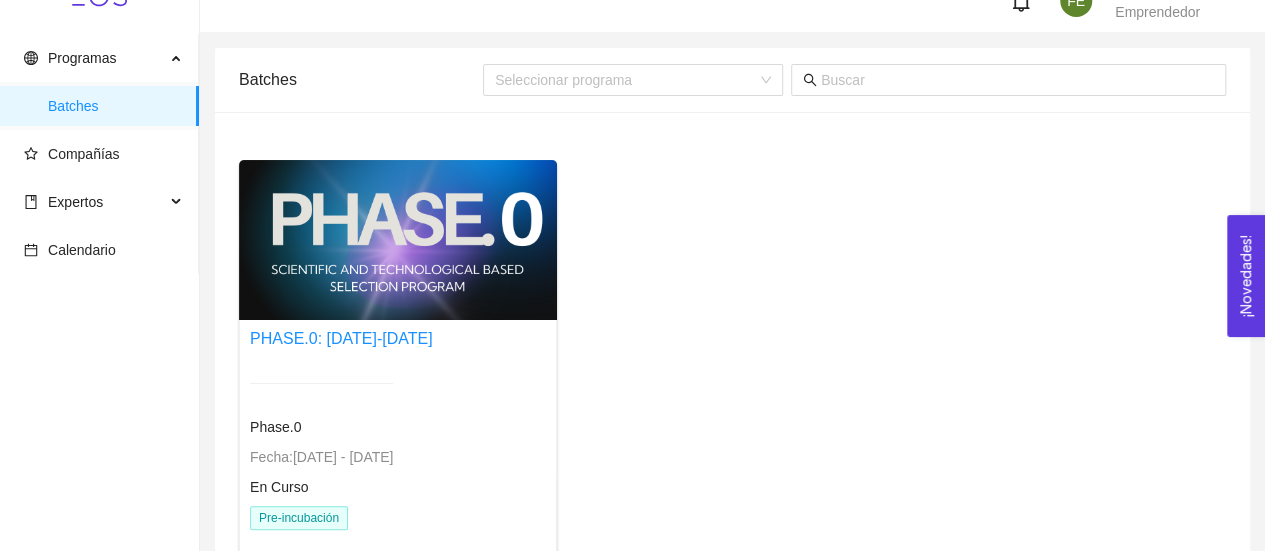click at bounding box center (398, 240) 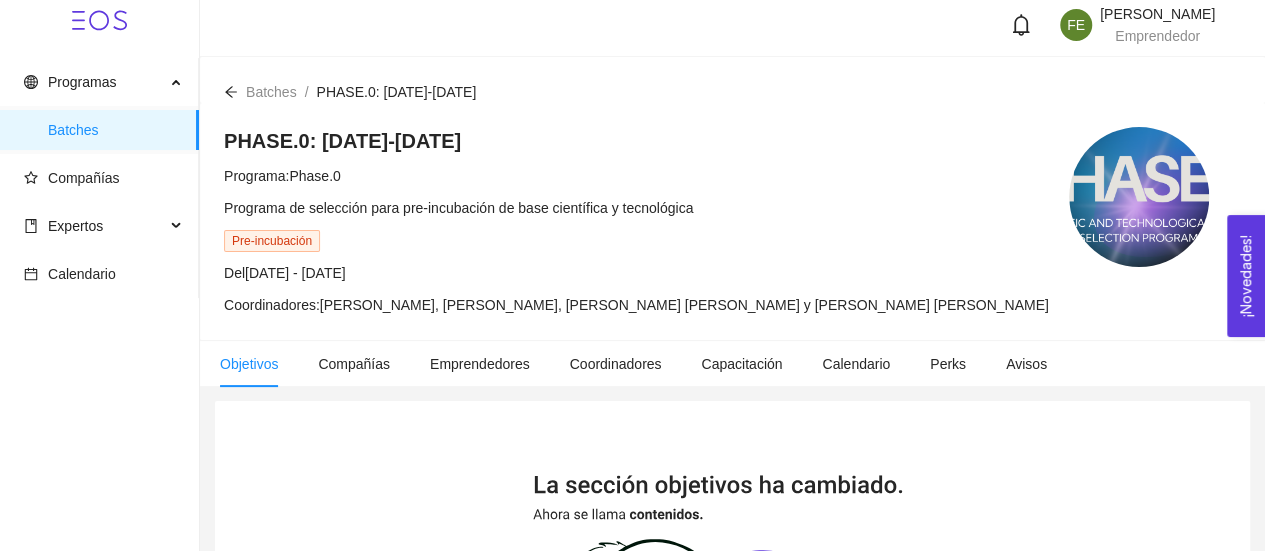 scroll, scrollTop: 0, scrollLeft: 0, axis: both 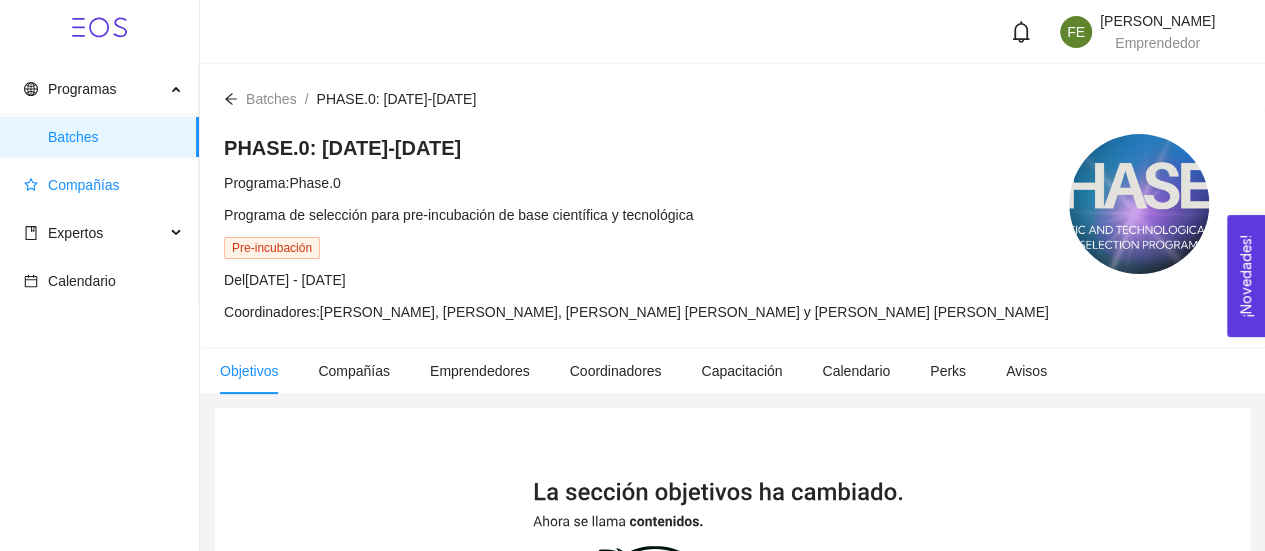 click on "Compañías" at bounding box center [84, 185] 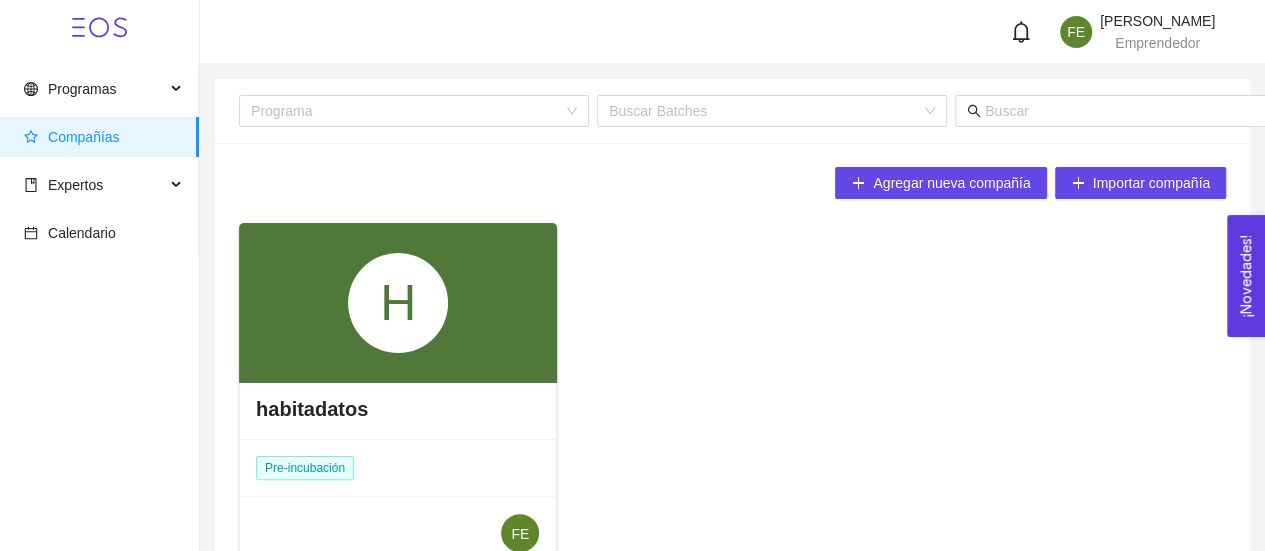 scroll, scrollTop: 132, scrollLeft: 0, axis: vertical 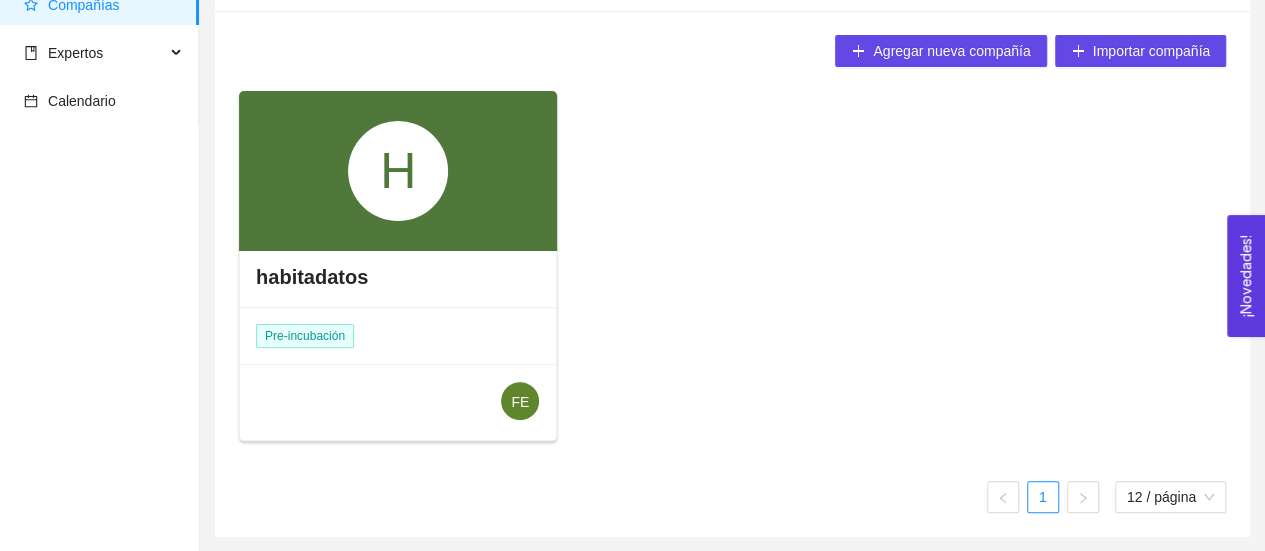 click on "H" at bounding box center [398, 171] 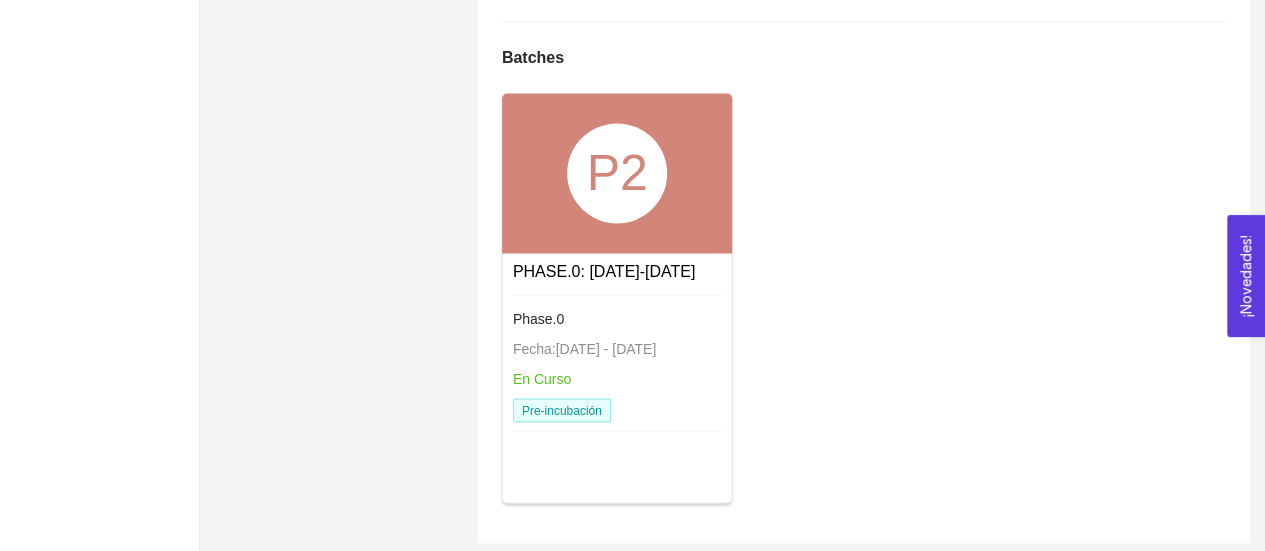 click on "P2" at bounding box center [617, 173] 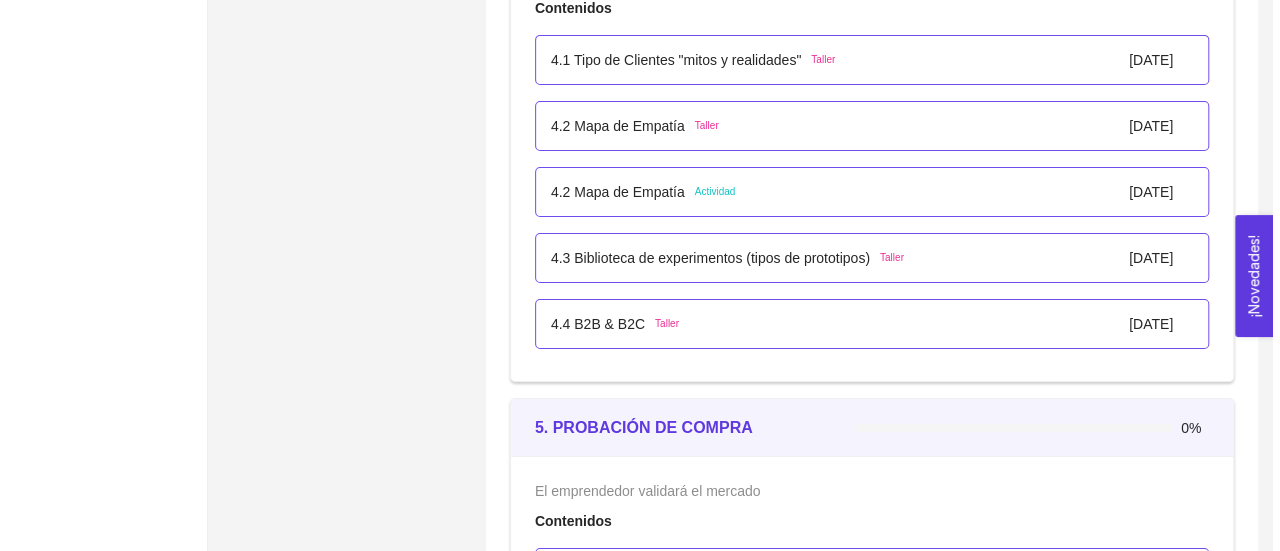 scroll, scrollTop: 3410, scrollLeft: 0, axis: vertical 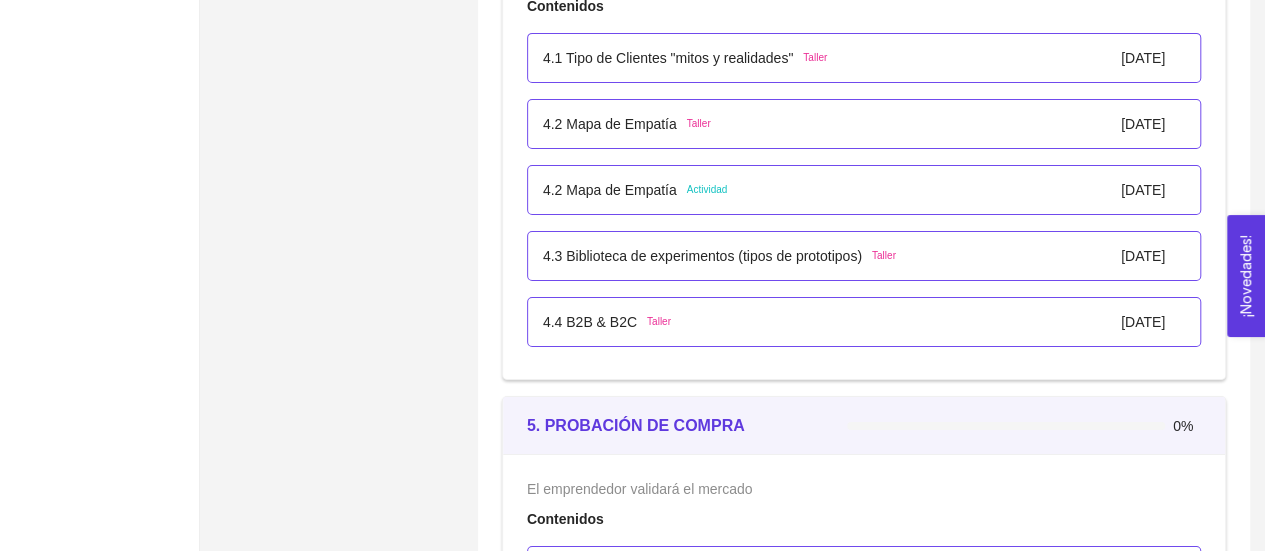 click on "4.3 Biblioteca de experimentos (tipos de prototipos) Taller 01/enero/2024" at bounding box center [864, 256] 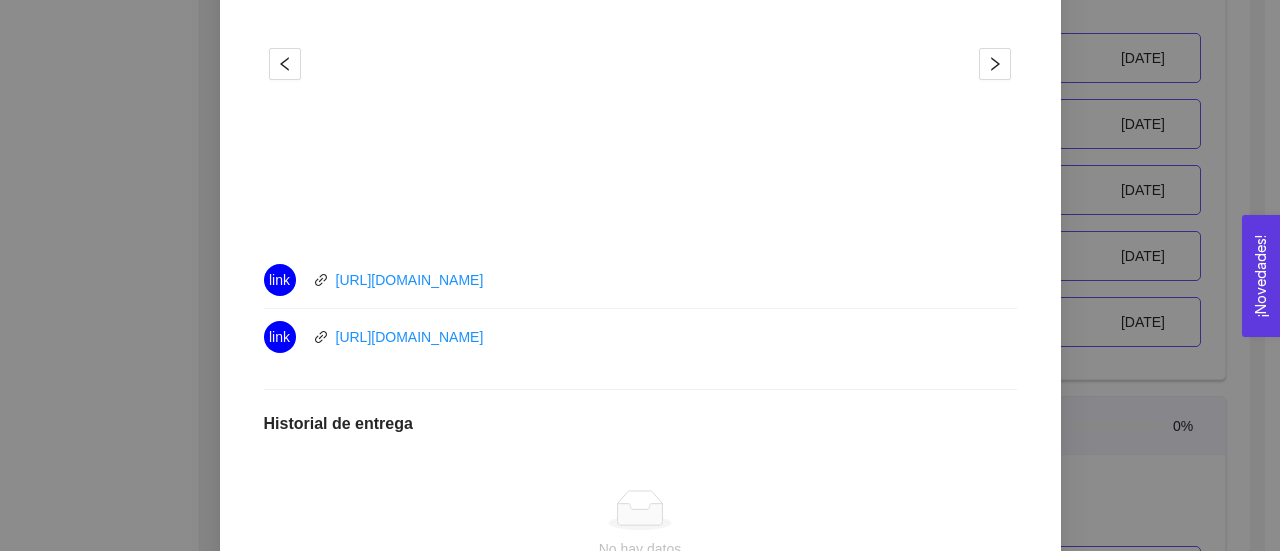 scroll, scrollTop: 775, scrollLeft: 0, axis: vertical 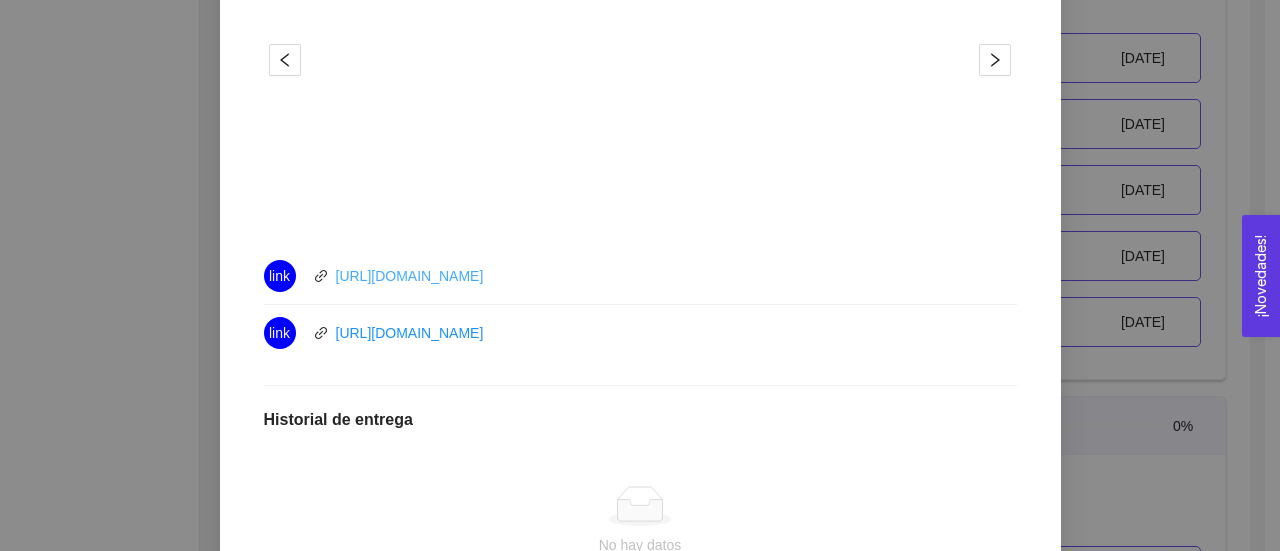 click on "[URL][DOMAIN_NAME]" at bounding box center [410, 276] 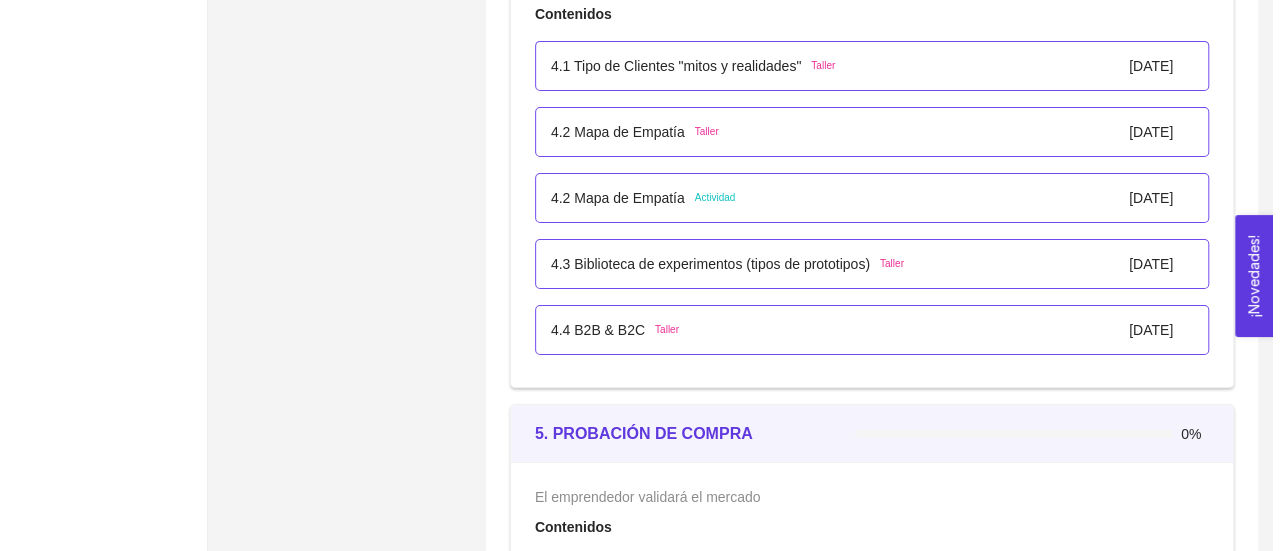 scroll, scrollTop: 3426, scrollLeft: 0, axis: vertical 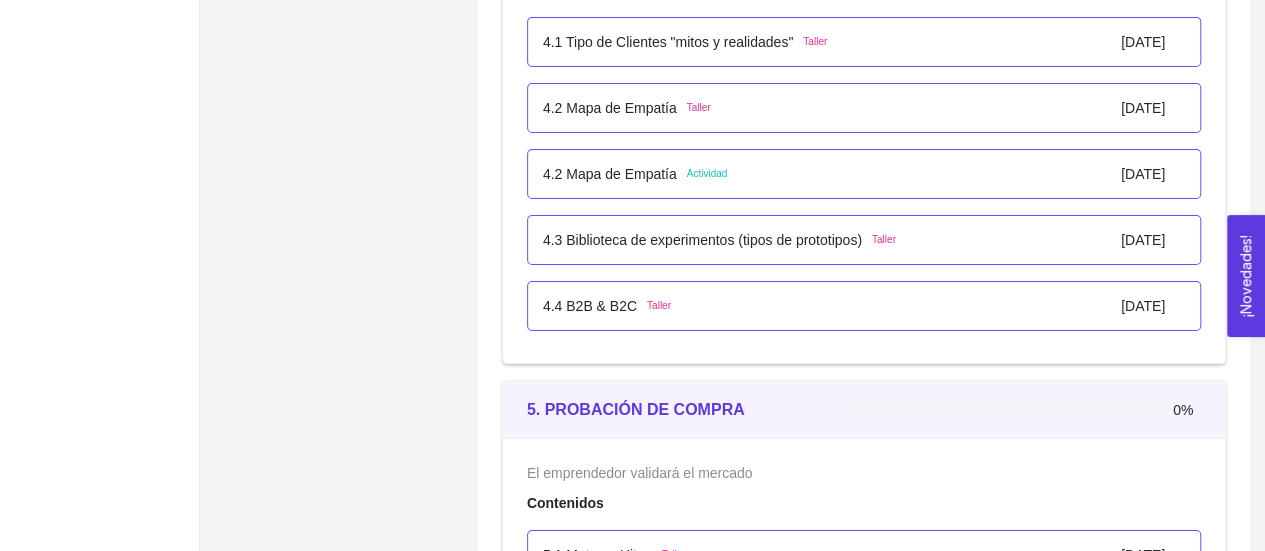 click on "4.3 Biblioteca de experimentos (tipos de prototipos)" at bounding box center (702, 240) 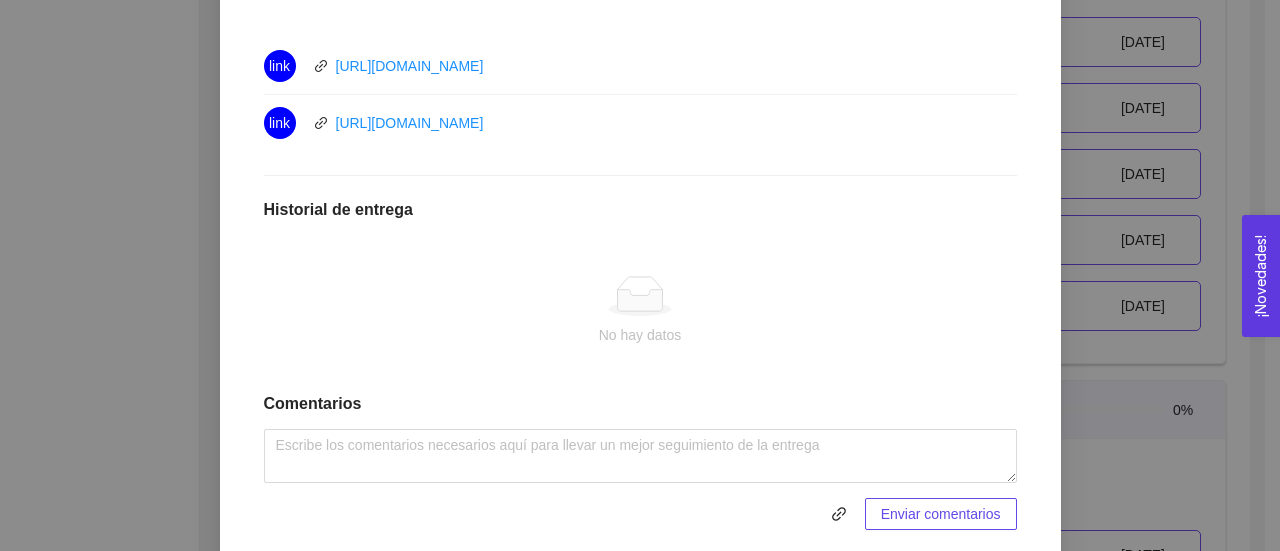 scroll, scrollTop: 1003, scrollLeft: 0, axis: vertical 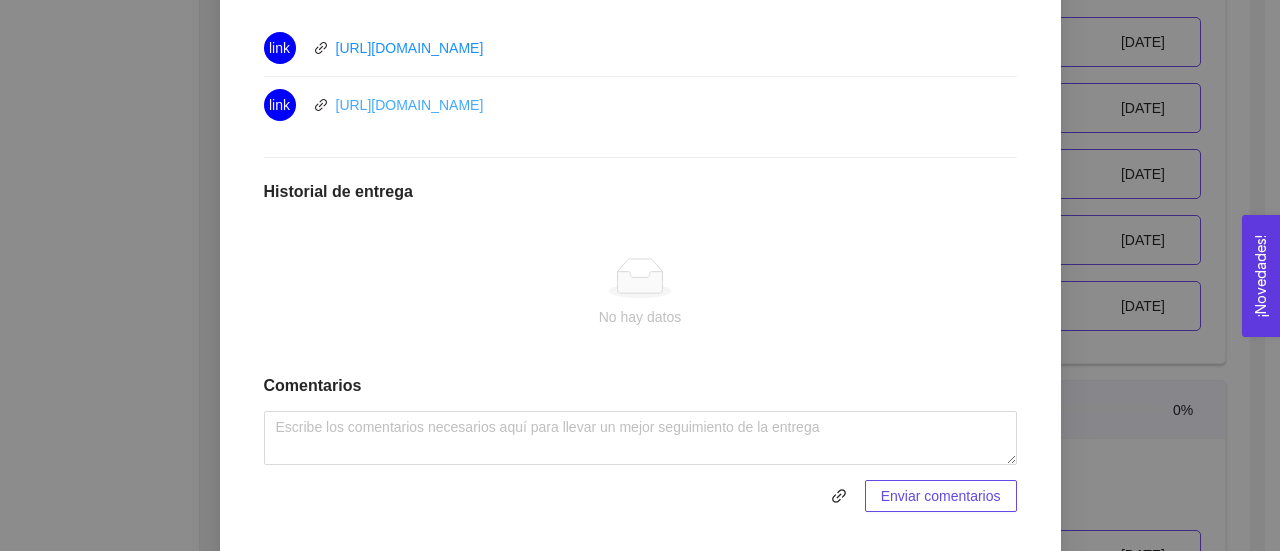 click on "[URL][DOMAIN_NAME]" at bounding box center (410, 105) 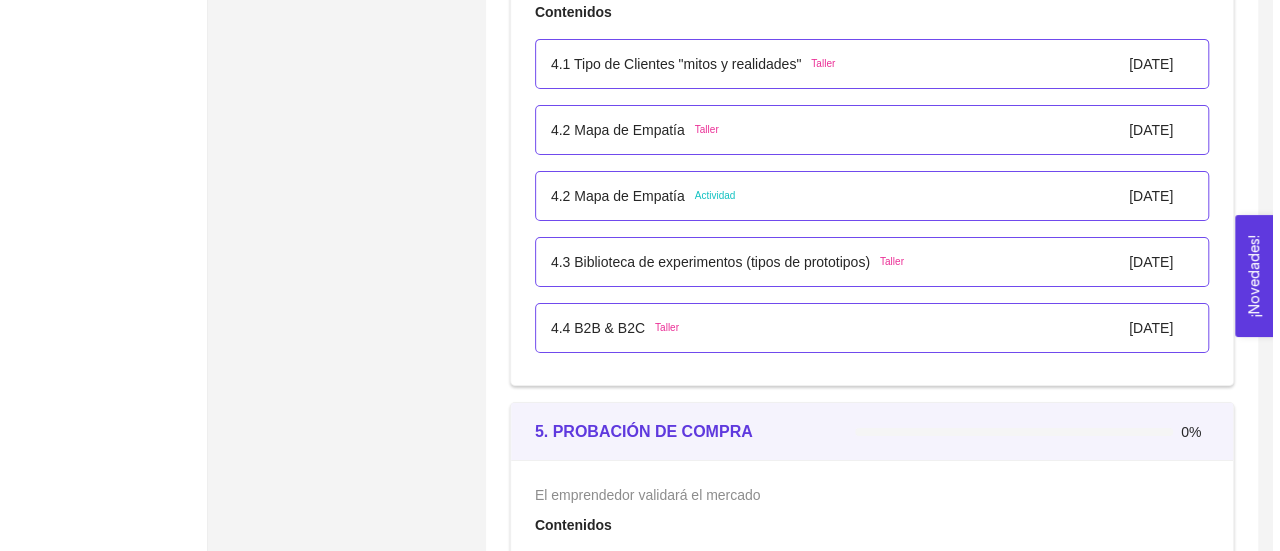 scroll, scrollTop: 3406, scrollLeft: 0, axis: vertical 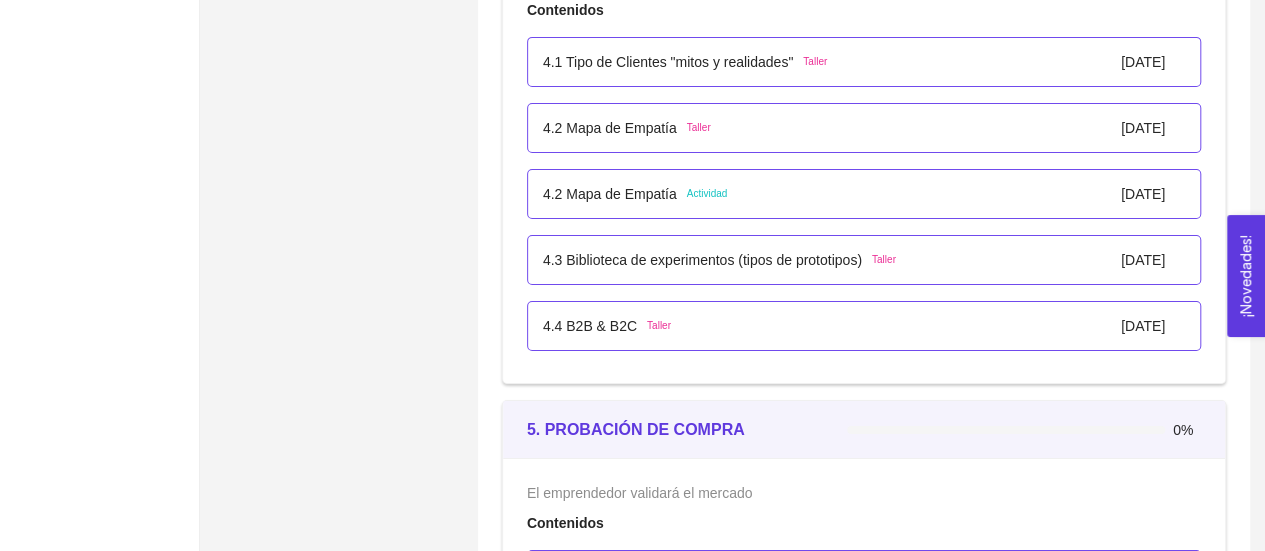 click on "4.4 B2B & B2C Taller" at bounding box center [607, 326] 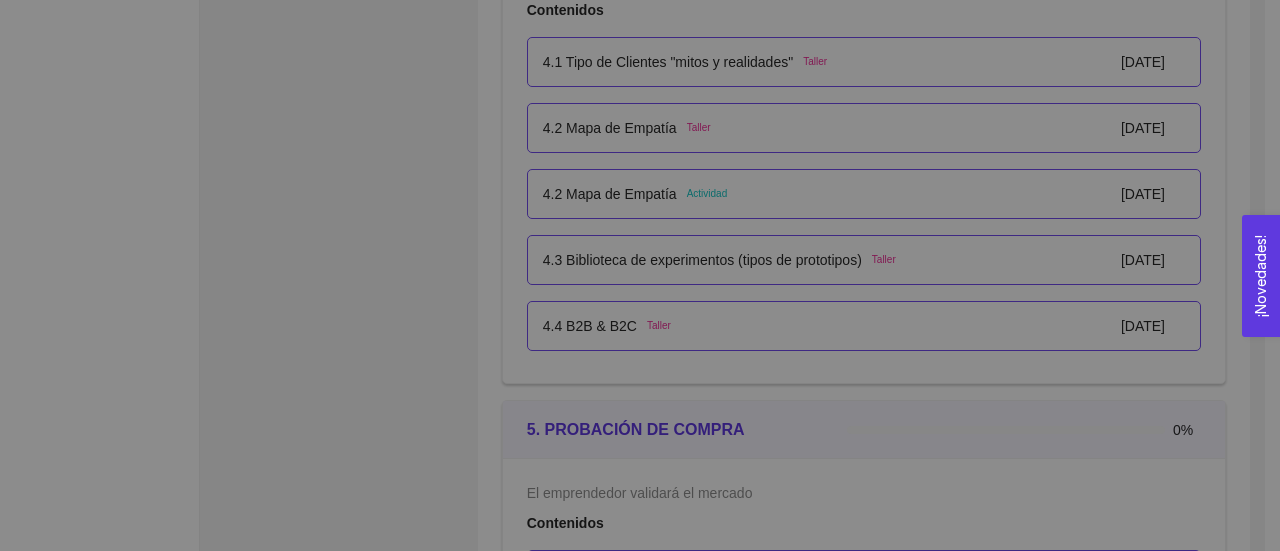 click on "Anterior Siguiente" at bounding box center [640, 319] 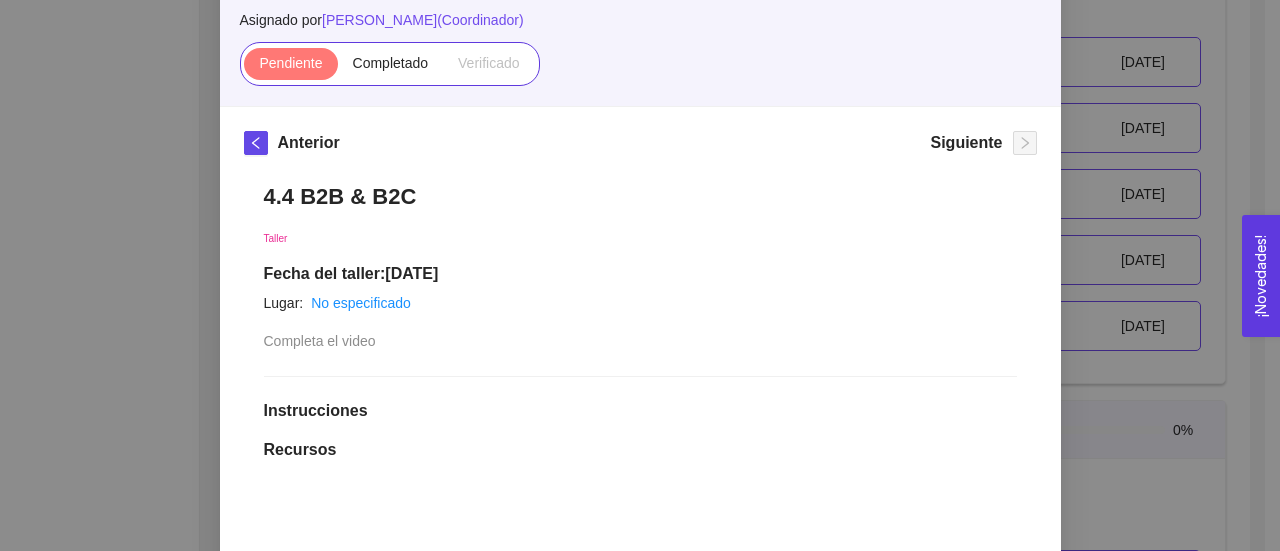 scroll, scrollTop: 171, scrollLeft: 0, axis: vertical 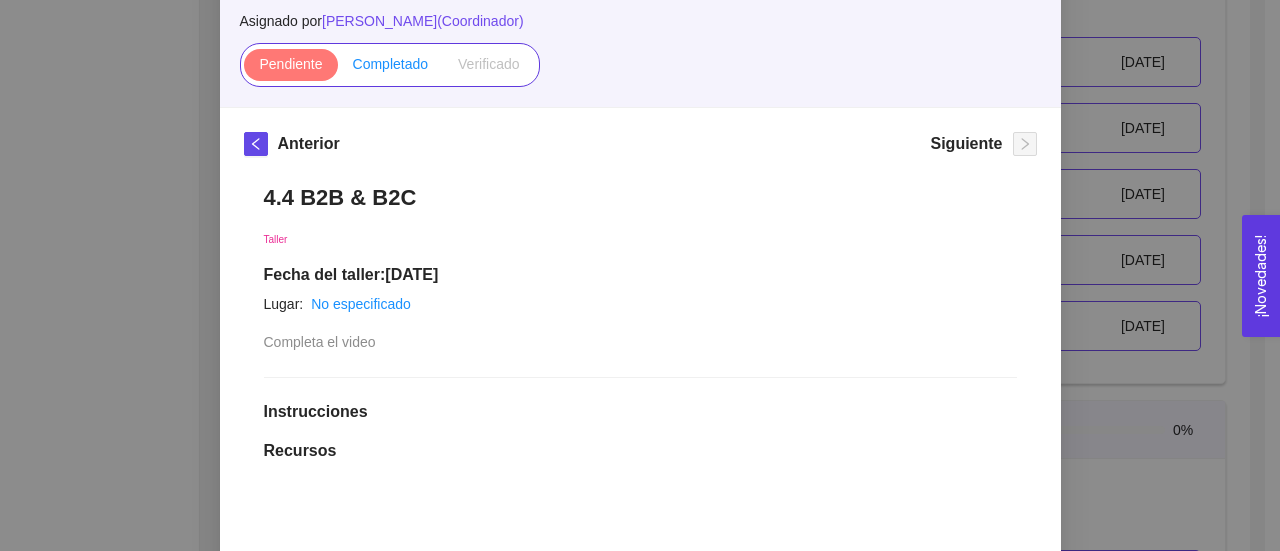 click on "Completado" at bounding box center (391, 64) 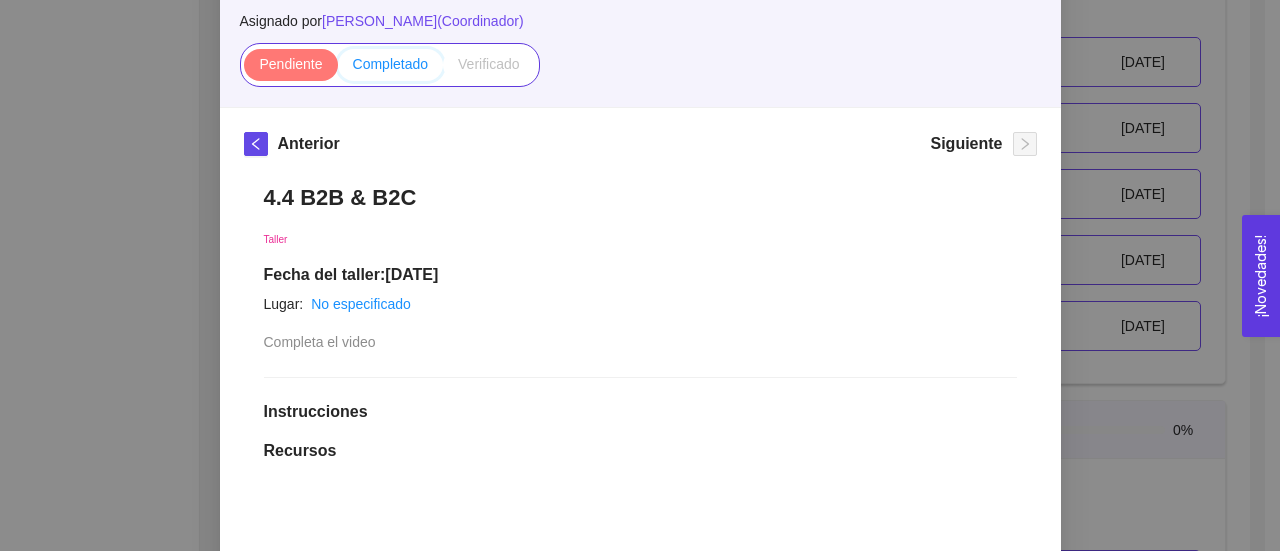 click on "Completado" at bounding box center [338, 69] 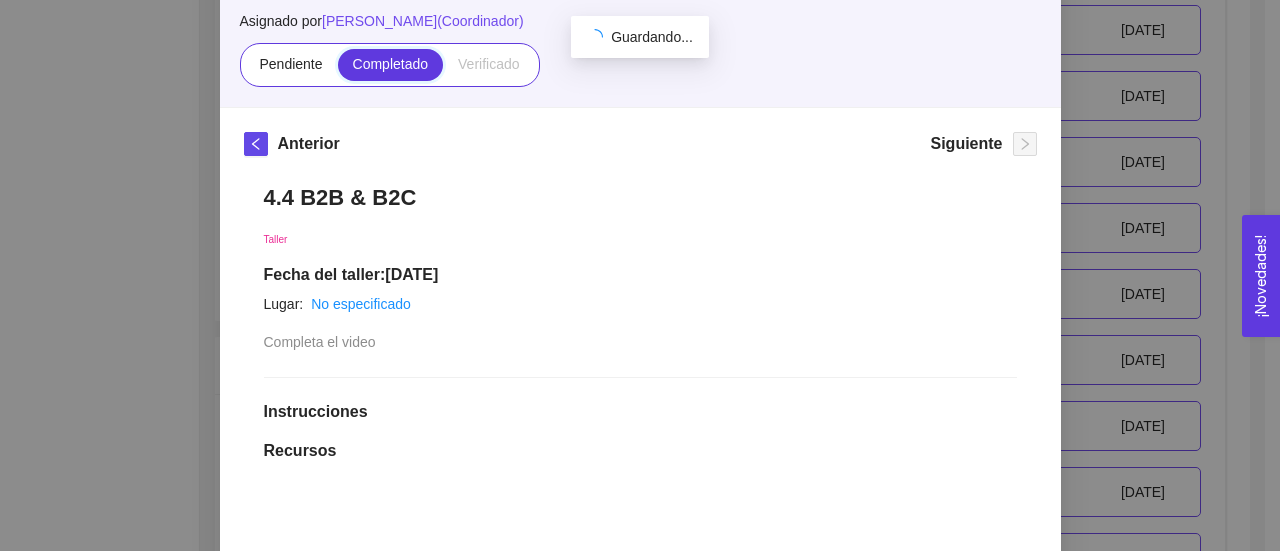 scroll, scrollTop: 3406, scrollLeft: 0, axis: vertical 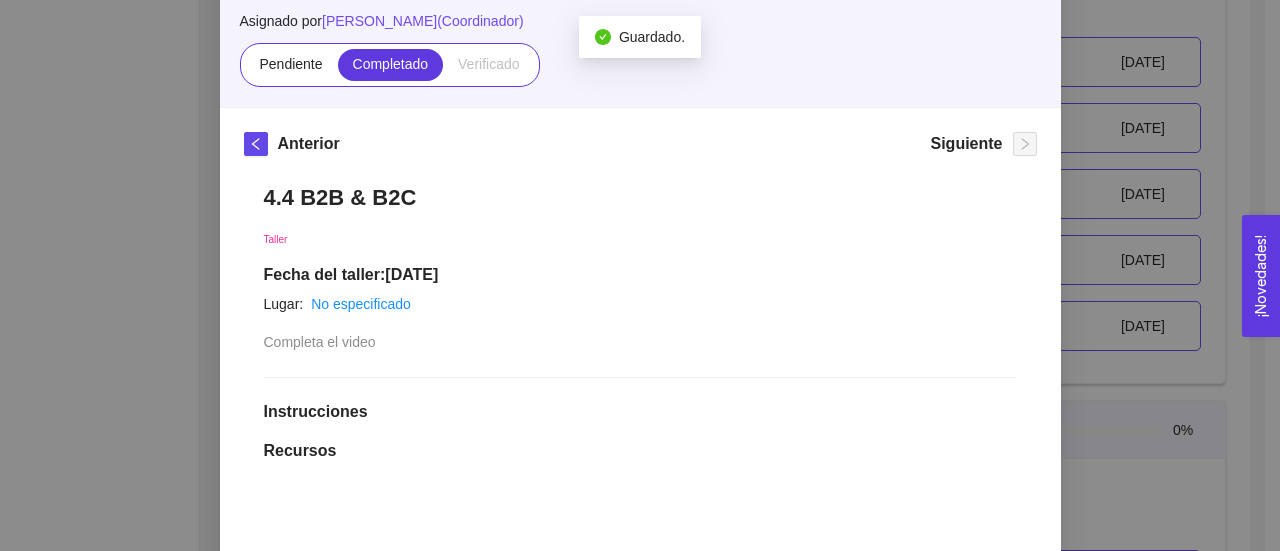 click on "4. VALIDACIÓN DEL CLIENTE El emprendedor conoce el problema y conoce al cliente
Asignado por  [PERSON_NAME]   ( Coordinador ) Pendiente Completado Verificado Anterior Siguiente 4.4 B2B & B2C Taller Fecha del taller:  [DATE] Lugar: No especificado Completa el video Instrucciones Recursos link [URL][DOMAIN_NAME] Historial de entrega FE [PERSON_NAME] marcó como completado Comentarios Enviar comentarios Cancelar Aceptar" at bounding box center [640, 275] 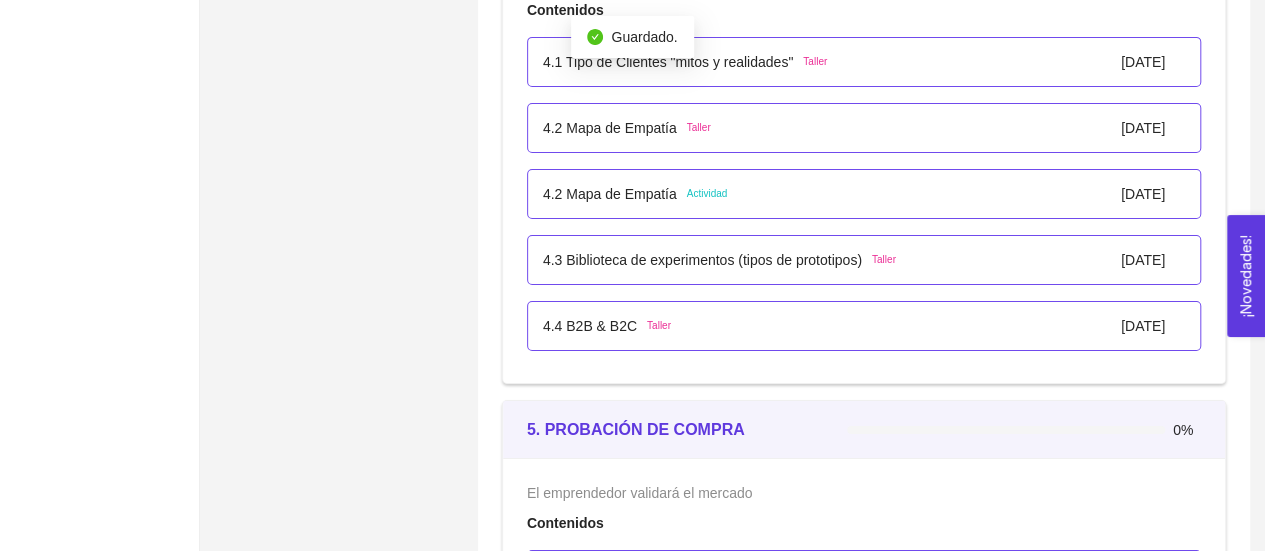 click on "4.3 Biblioteca de experimentos (tipos de prototipos)" at bounding box center [702, 260] 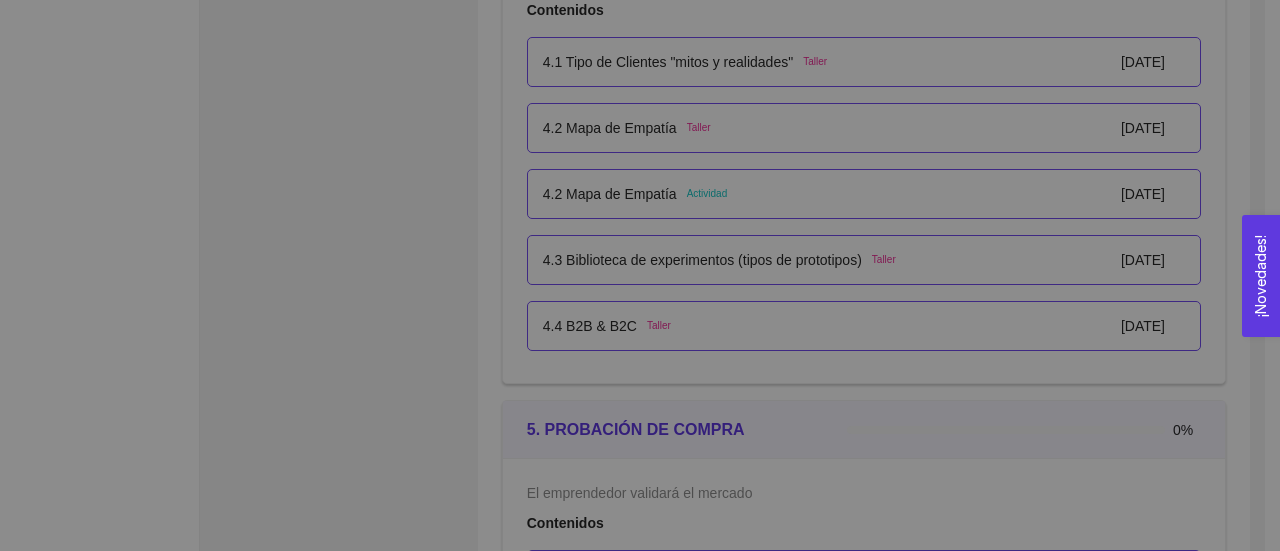 scroll, scrollTop: 46, scrollLeft: 0, axis: vertical 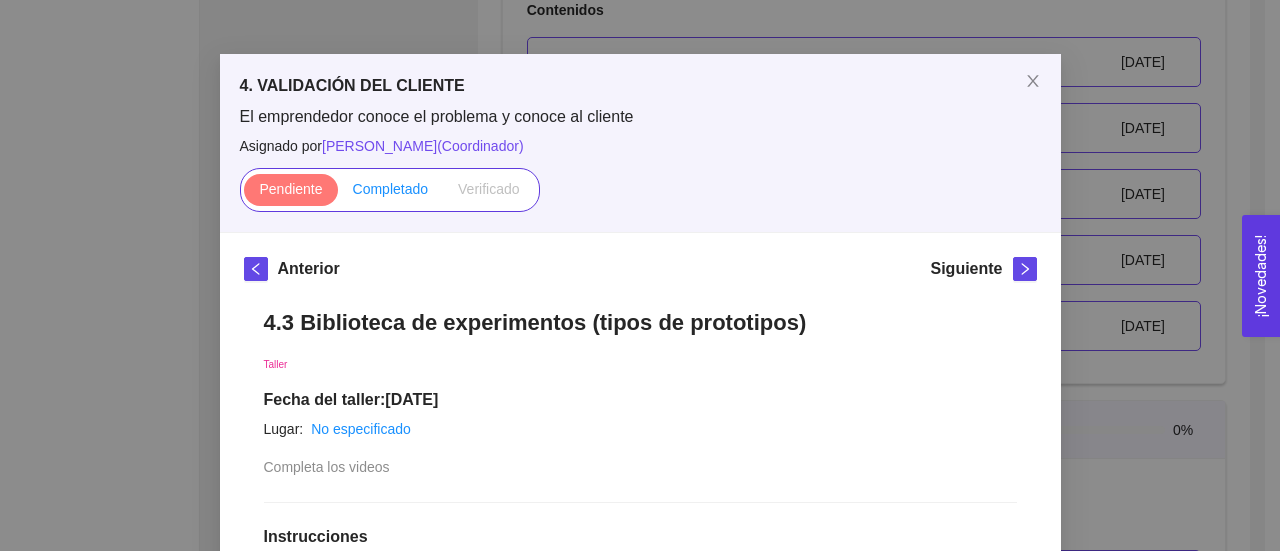 click on "Completado" at bounding box center (391, 189) 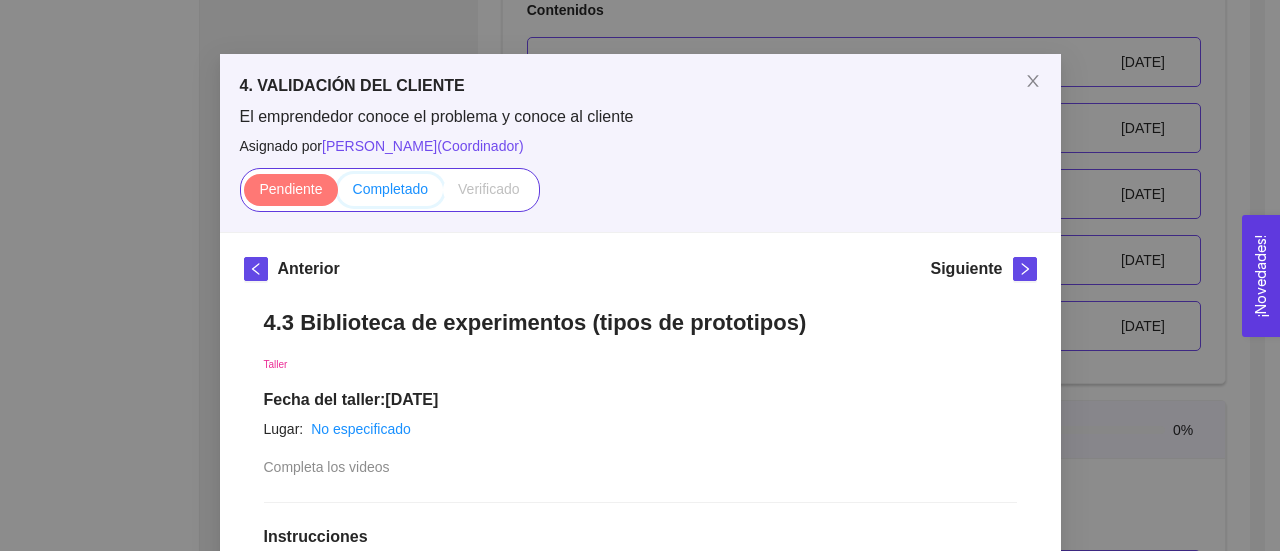 click on "Completado" at bounding box center (338, 194) 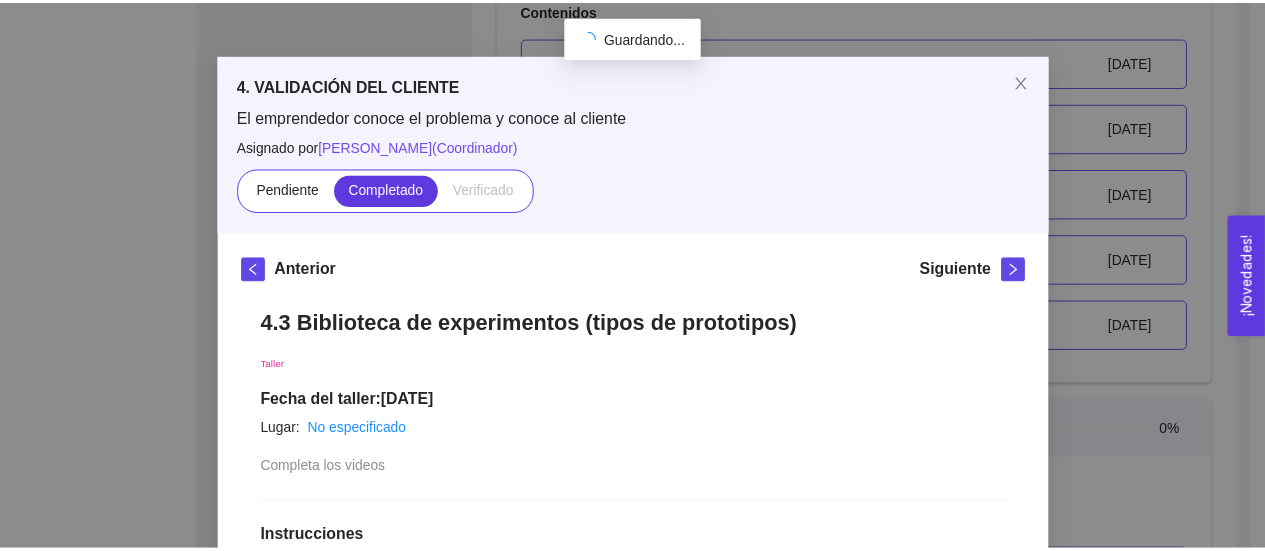 scroll, scrollTop: 446, scrollLeft: 0, axis: vertical 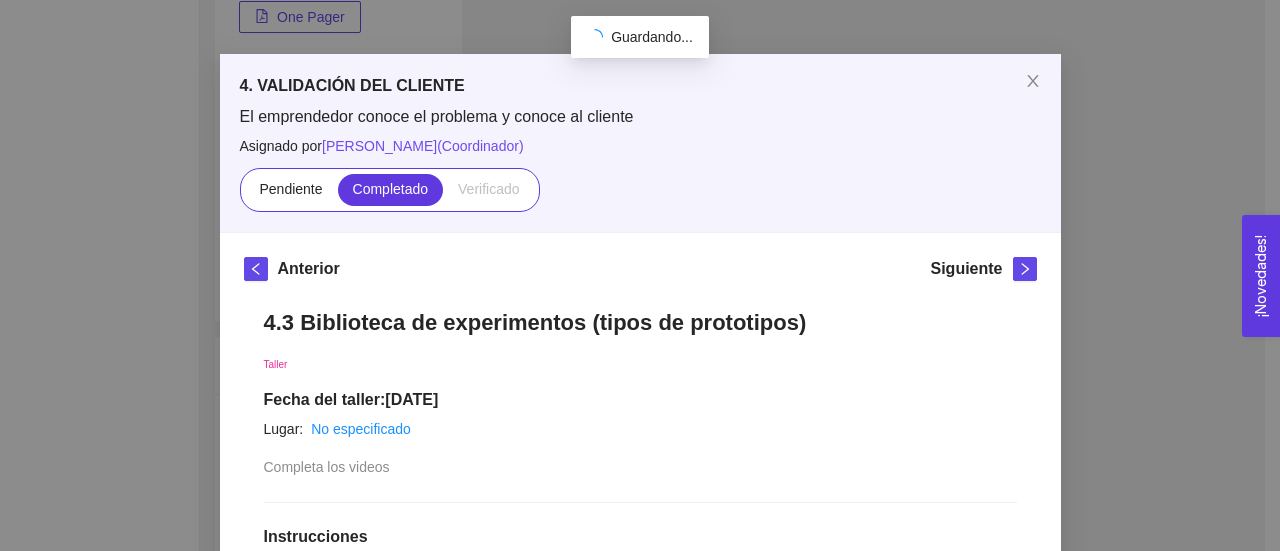 click on "4. VALIDACIÓN DEL CLIENTE El emprendedor conoce el problema y conoce al cliente
Asignado por  [PERSON_NAME]   ( Coordinador ) Pendiente Completado Verificado Anterior Siguiente 4.3 Biblioteca de experimentos (tipos de prototipos) Taller Fecha del taller:  [DATE] Lugar: No especificado Completa los videos Instrucciones Recursos 1 2 link [URL][DOMAIN_NAME] link [URL][DOMAIN_NAME] Historial de entrega No hay datos Comentarios Enviar comentarios Cancelar Aceptar" at bounding box center (640, 275) 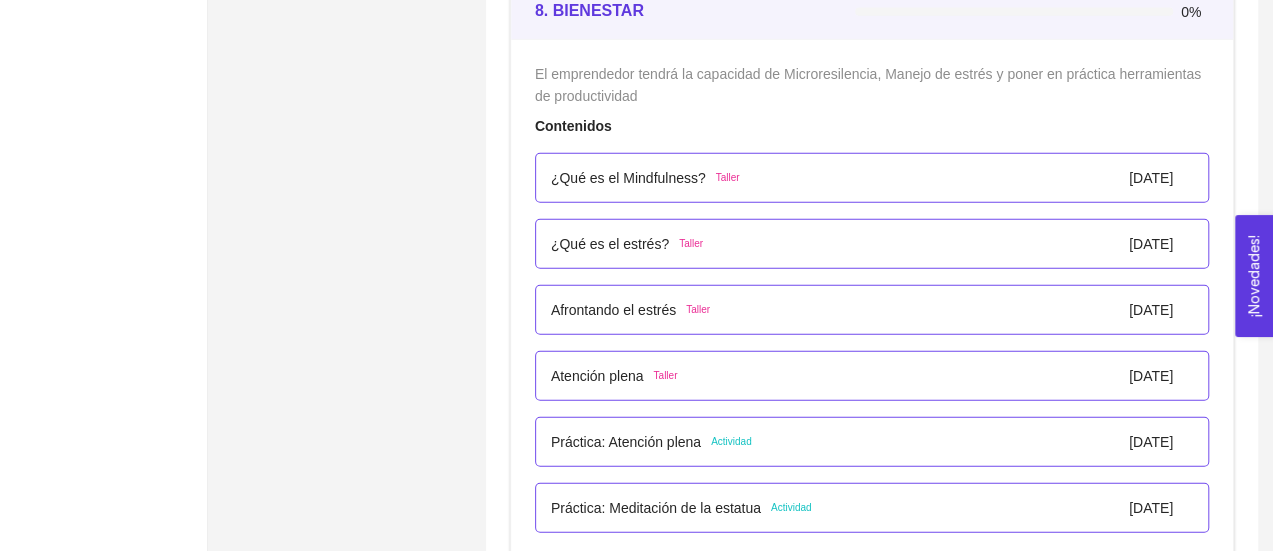 scroll, scrollTop: 6162, scrollLeft: 0, axis: vertical 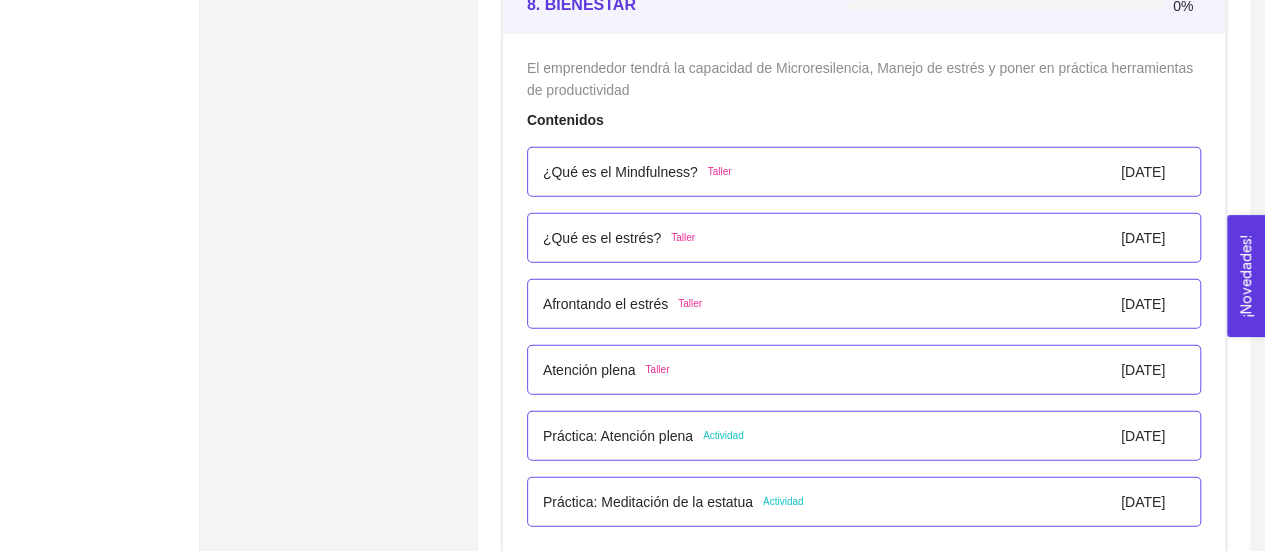 click on "Taller" at bounding box center (720, 172) 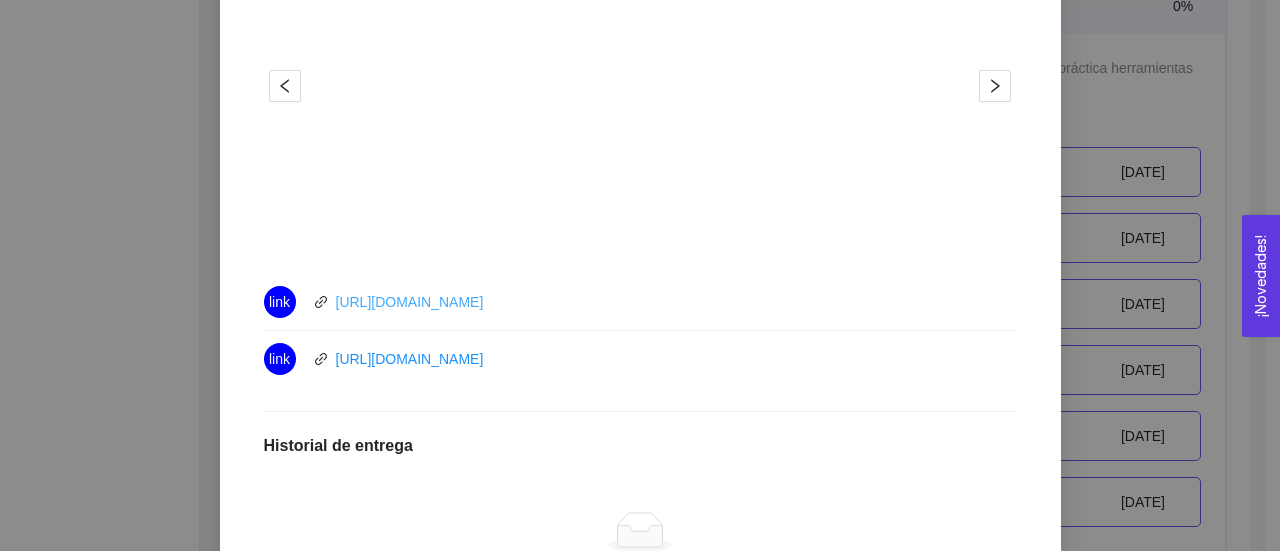 scroll, scrollTop: 787, scrollLeft: 0, axis: vertical 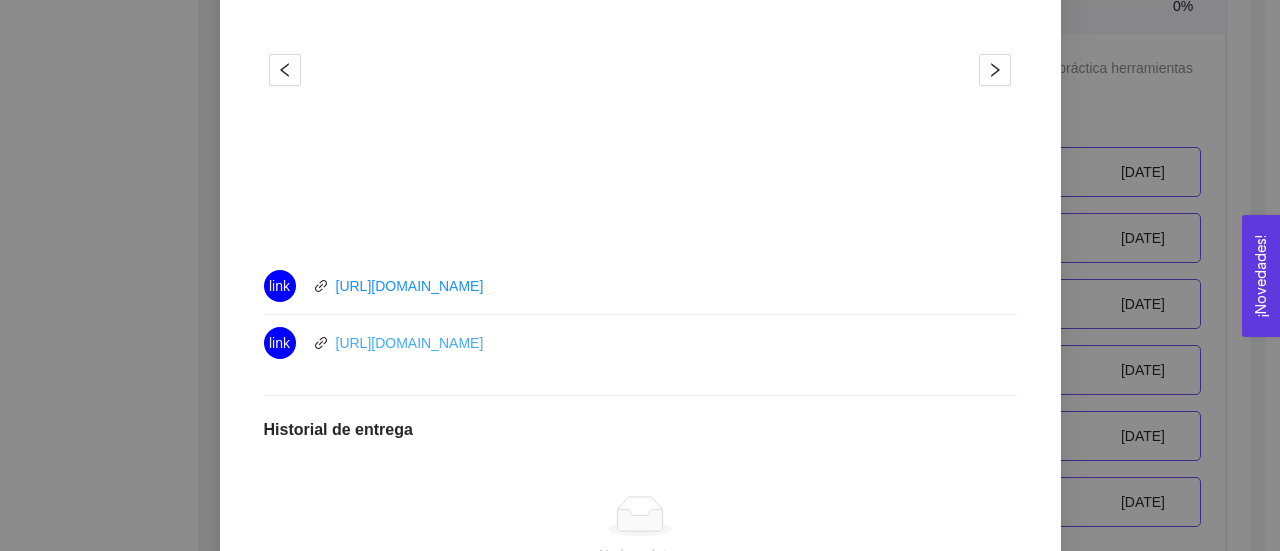 click on "[URL][DOMAIN_NAME]" at bounding box center [410, 343] 